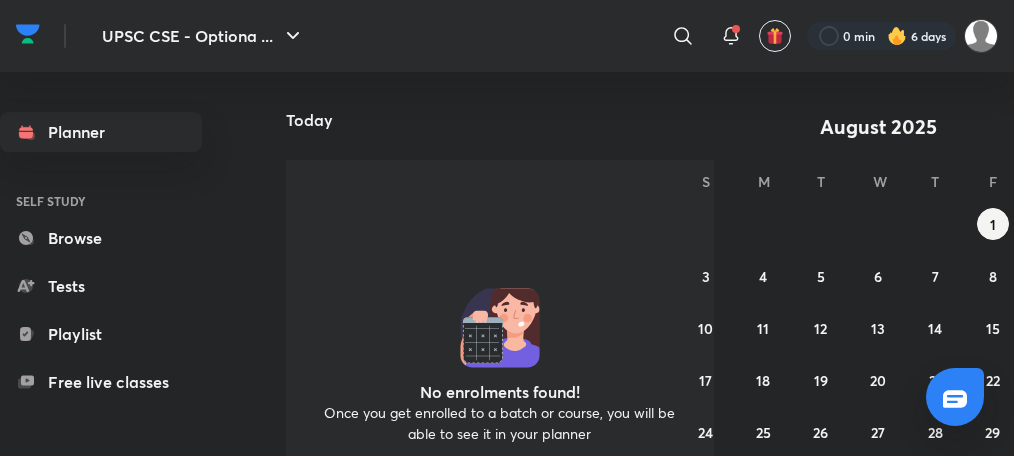 scroll, scrollTop: 0, scrollLeft: 0, axis: both 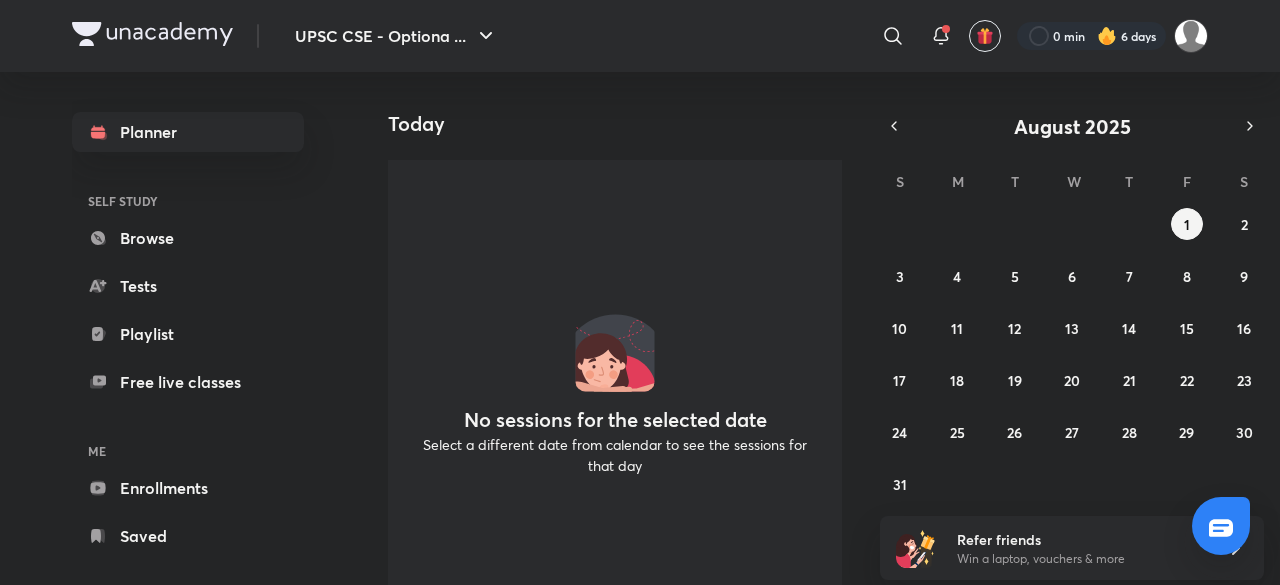 drag, startPoint x: 0, startPoint y: 0, endPoint x: 716, endPoint y: 77, distance: 720.1285 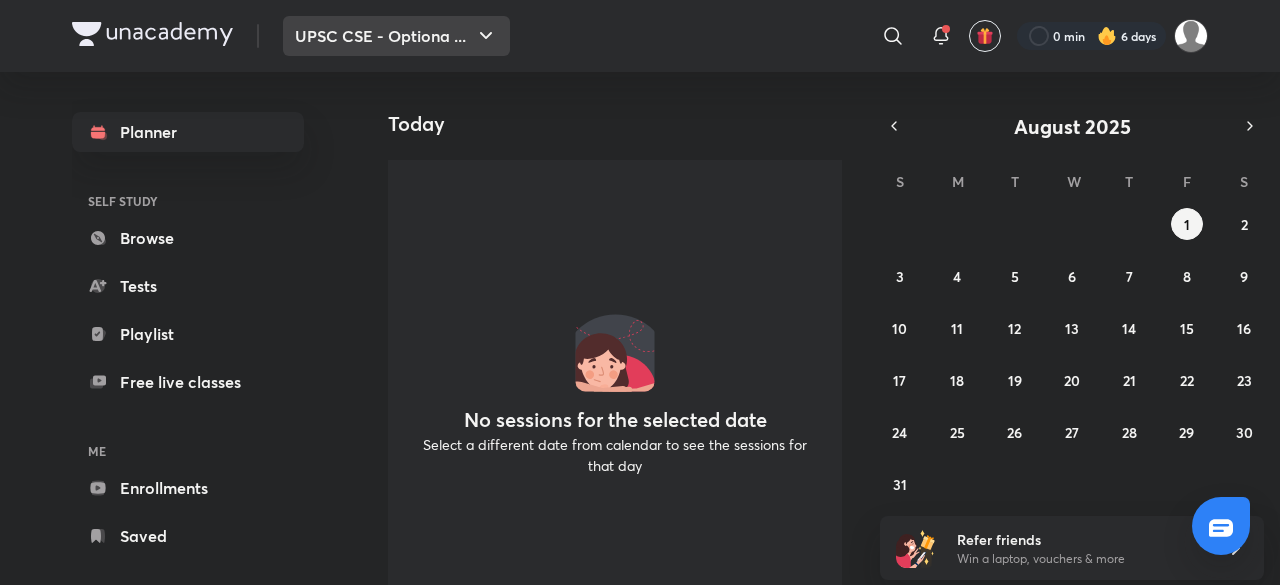 click on "UPSC CSE - Optiona ..." at bounding box center (396, 36) 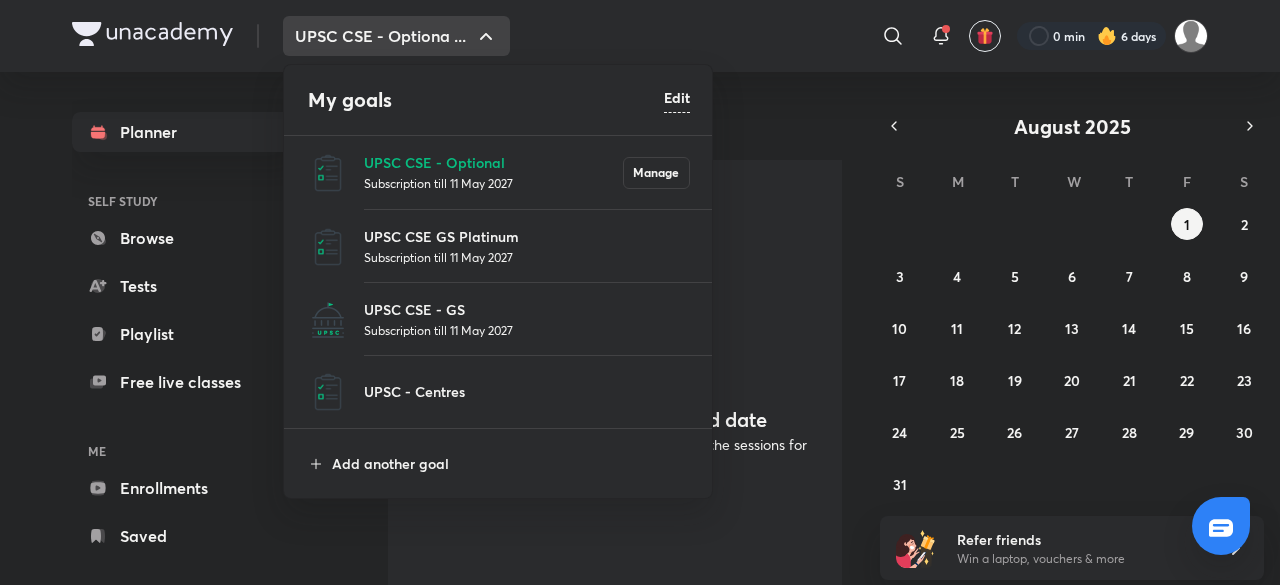 click at bounding box center [640, 292] 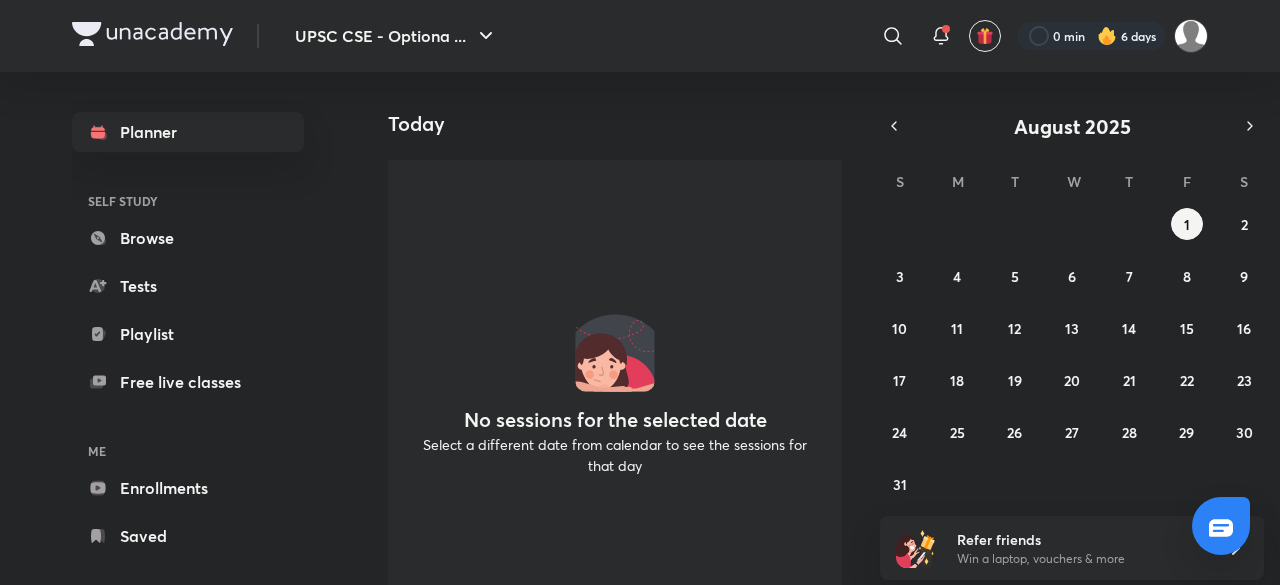 click on "UPSC CSE - Optiona ... ​ 0 min 6 days" at bounding box center (640, 36) 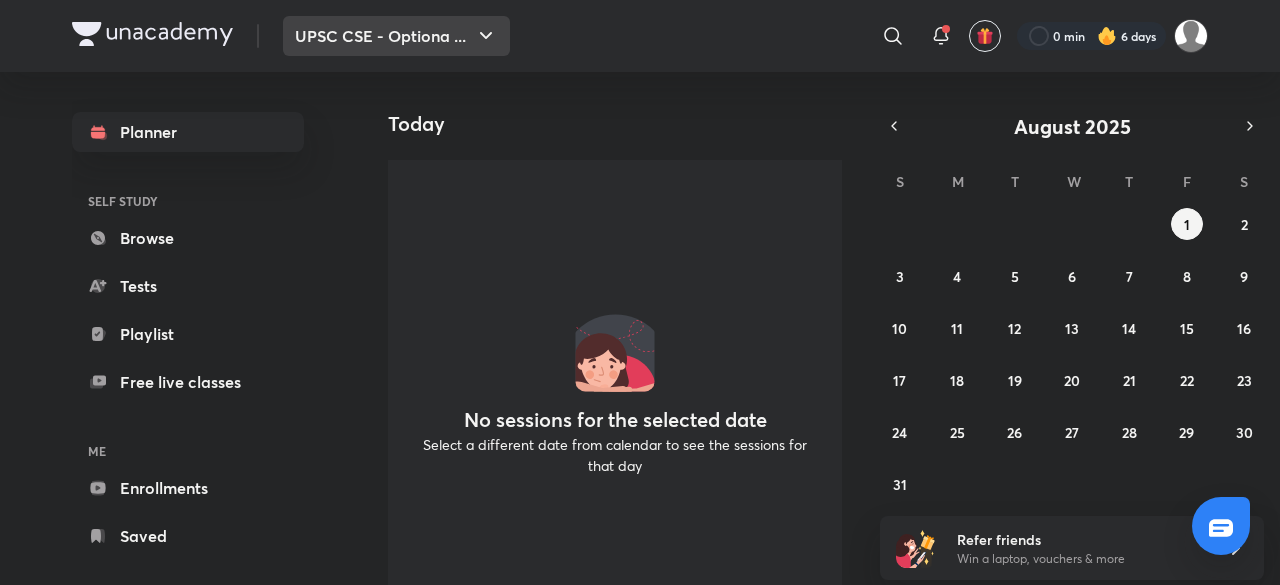 click on "UPSC CSE - Optiona ..." at bounding box center (396, 36) 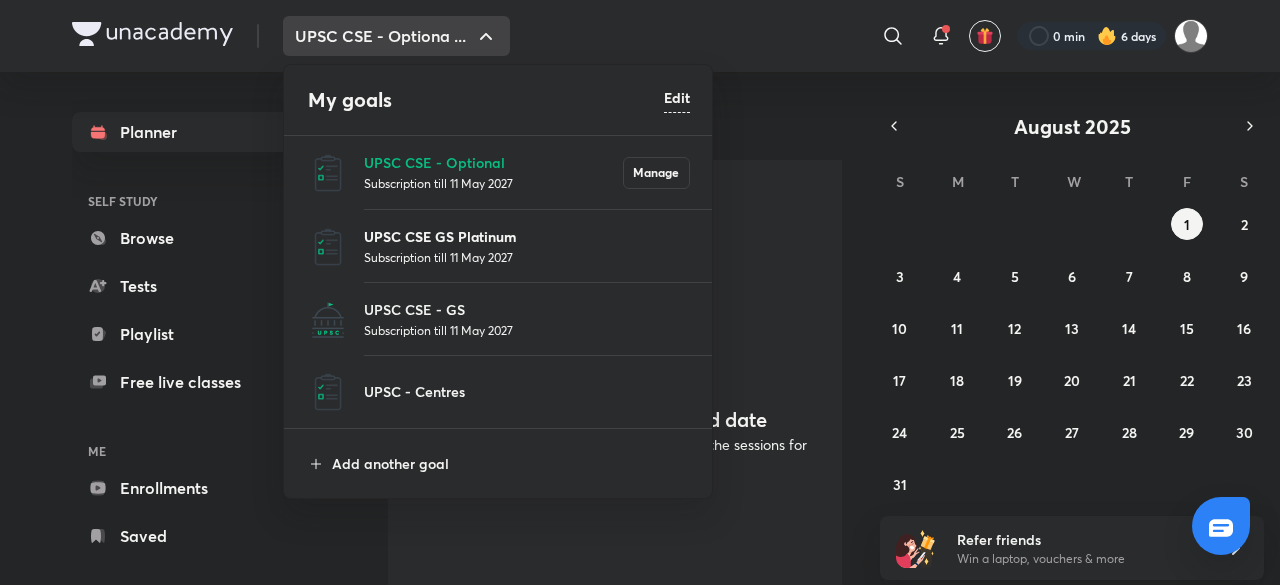 click on "UPSC CSE GS Platinum" at bounding box center [527, 236] 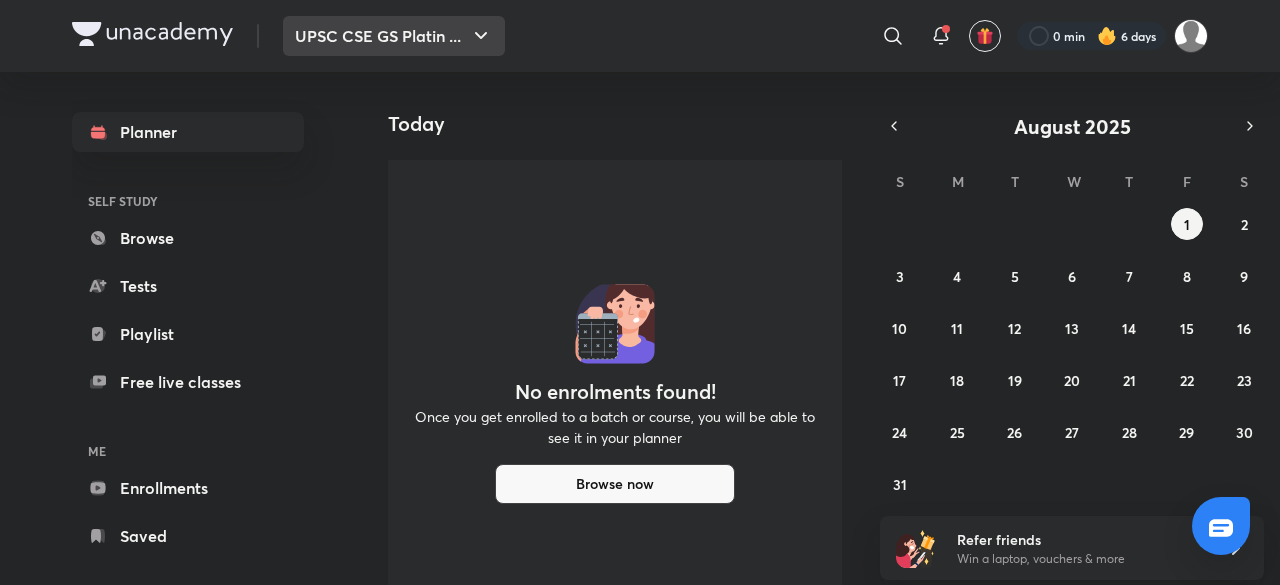 click on "UPSC CSE GS Platin ..." at bounding box center [394, 36] 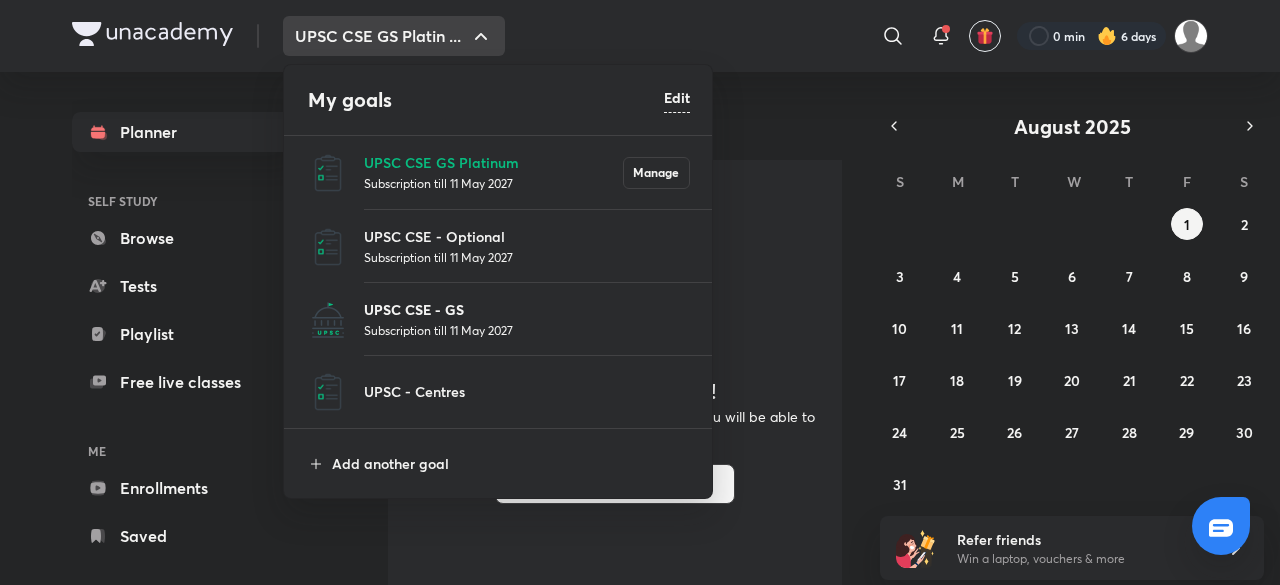 click on "UPSC CSE - GS" at bounding box center (527, 309) 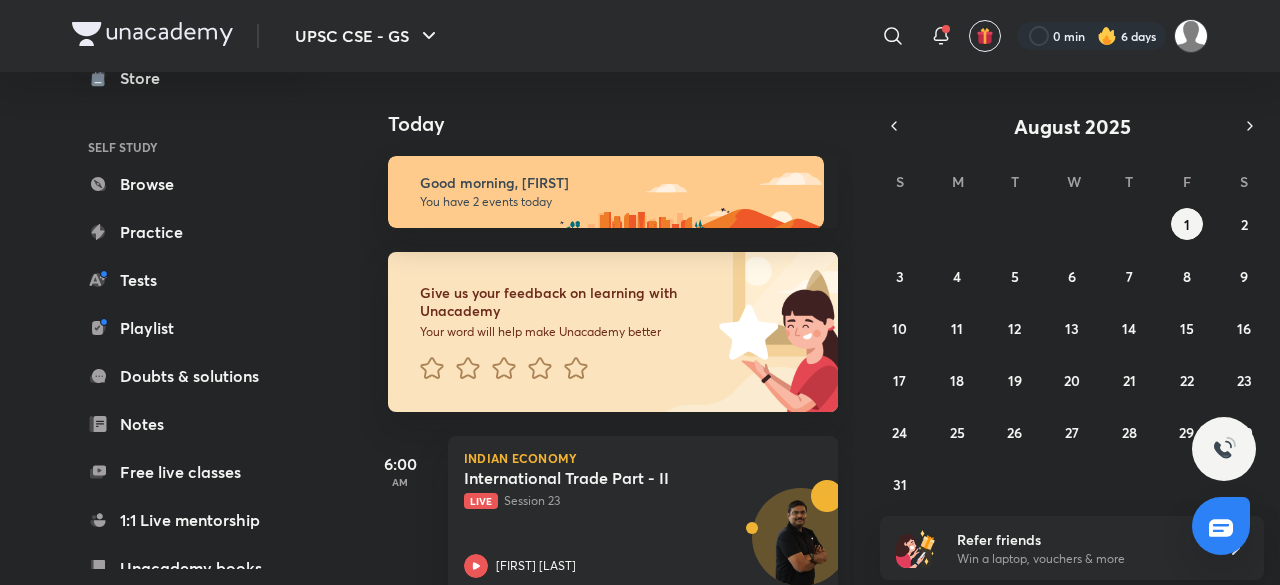 scroll, scrollTop: 200, scrollLeft: 0, axis: vertical 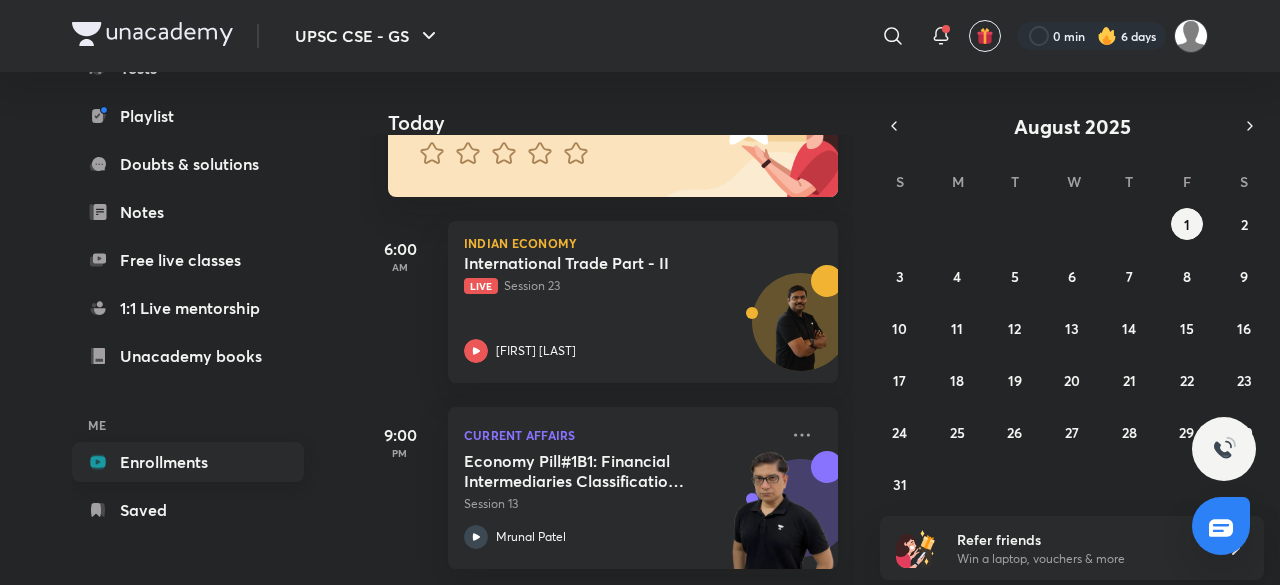 click on "Enrollments" at bounding box center (188, 462) 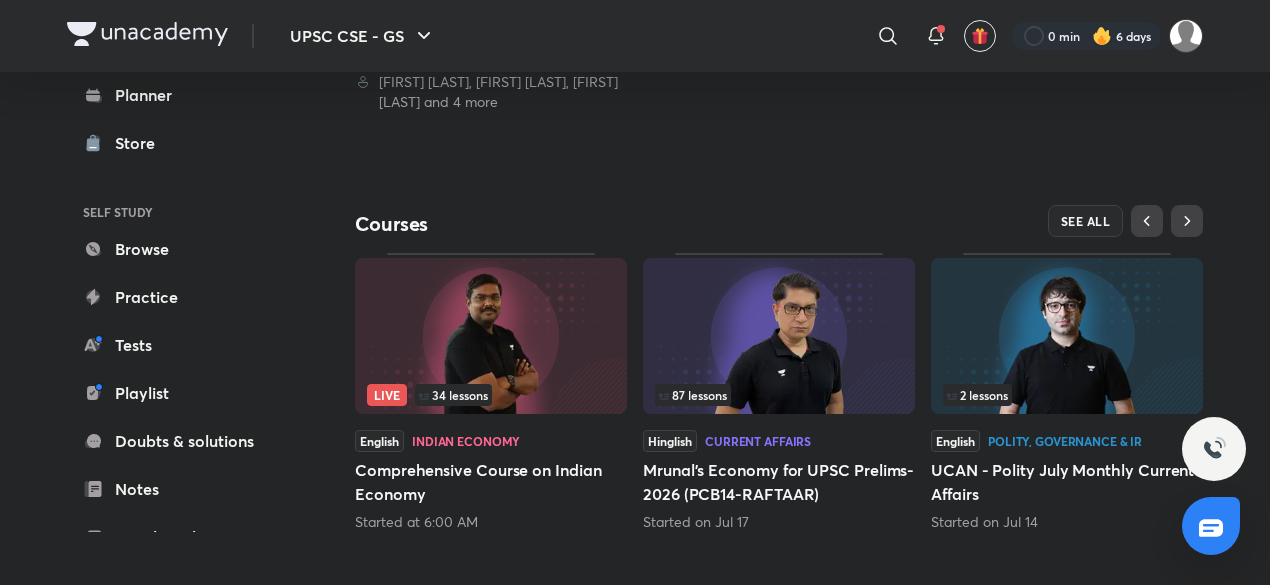 scroll, scrollTop: 610, scrollLeft: 0, axis: vertical 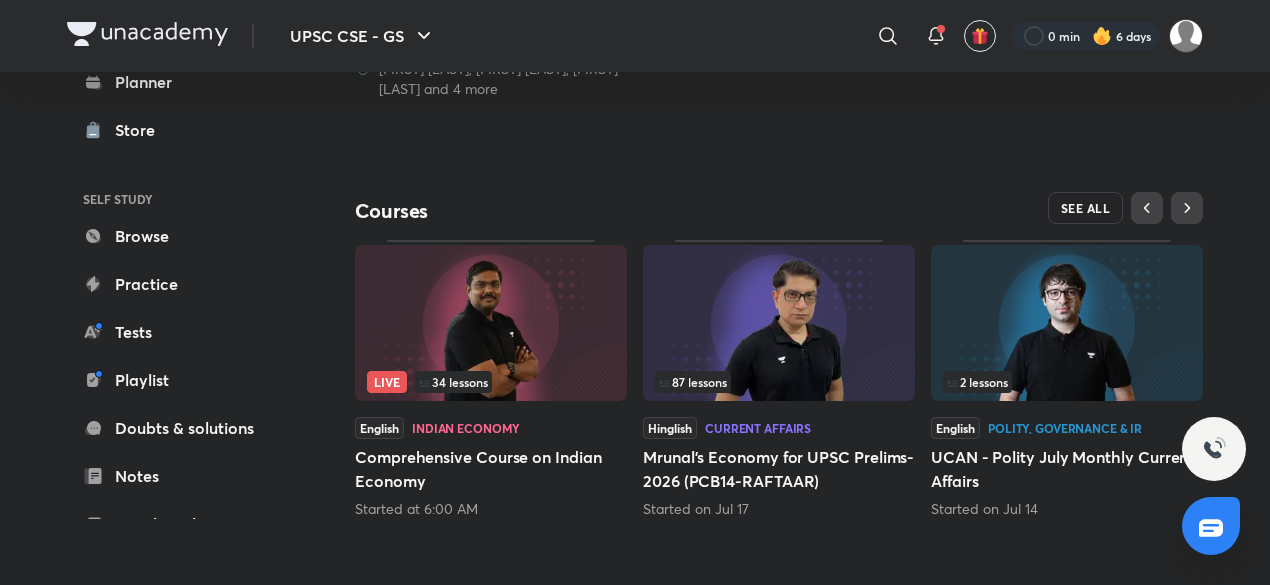 click on "SEE ALL" at bounding box center (1086, 208) 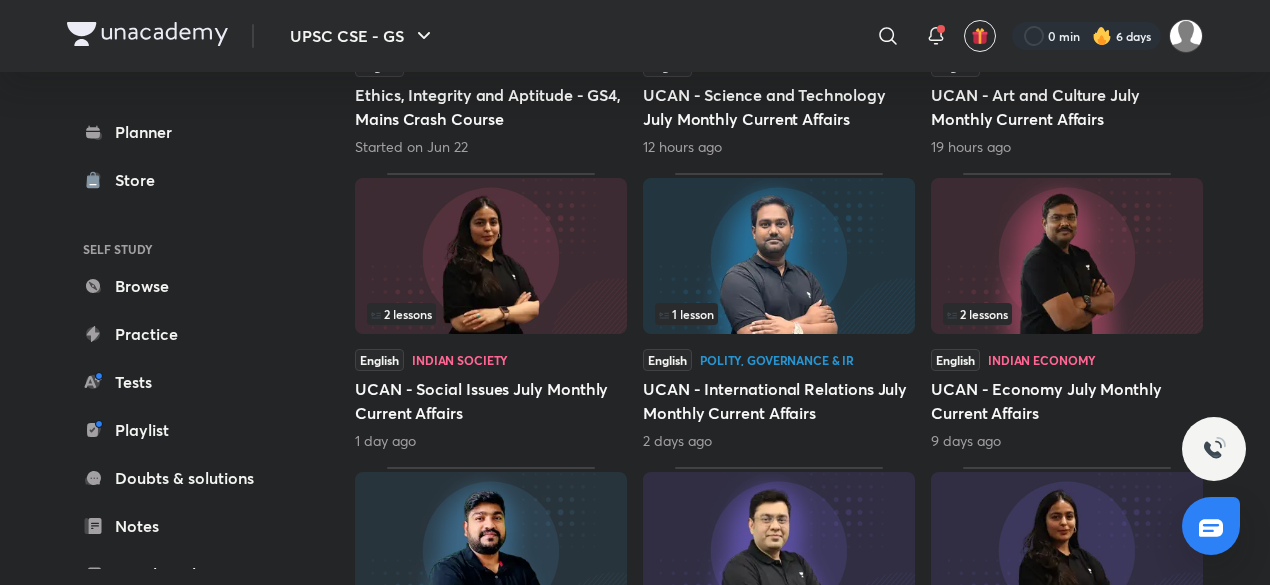 scroll, scrollTop: 994, scrollLeft: 0, axis: vertical 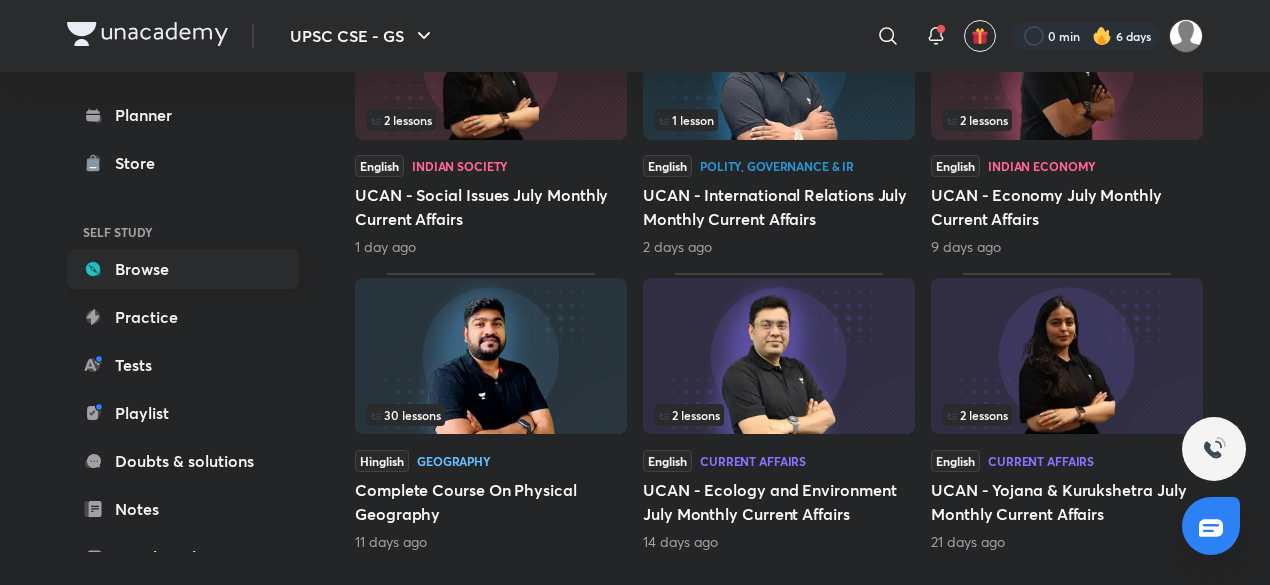 click on "Browse" at bounding box center [183, 269] 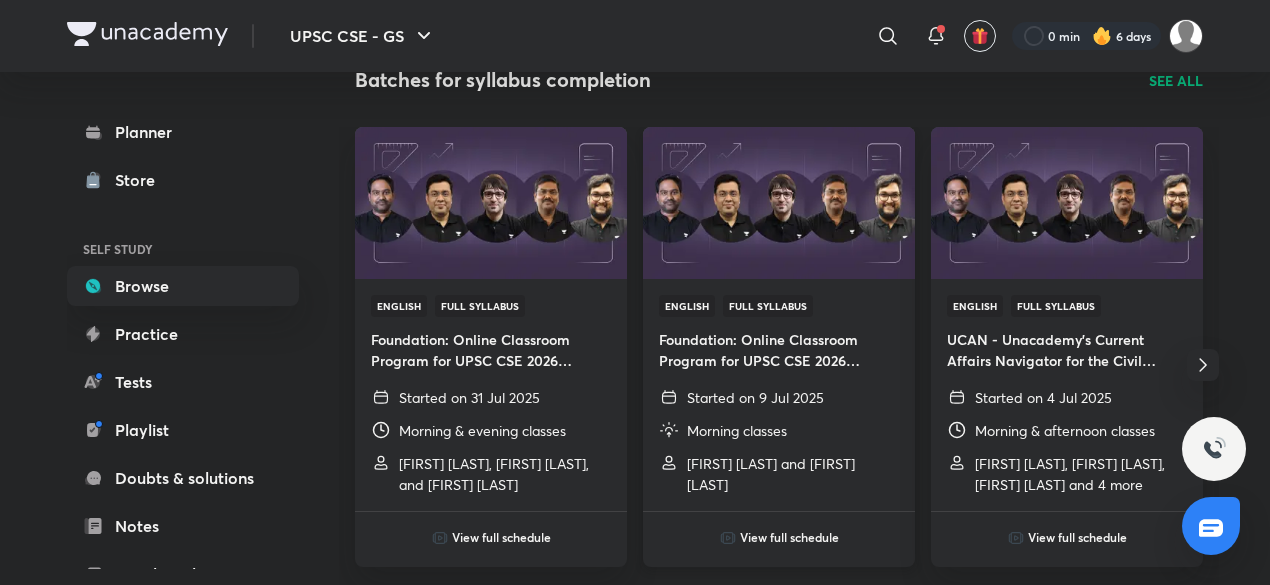 scroll, scrollTop: 700, scrollLeft: 0, axis: vertical 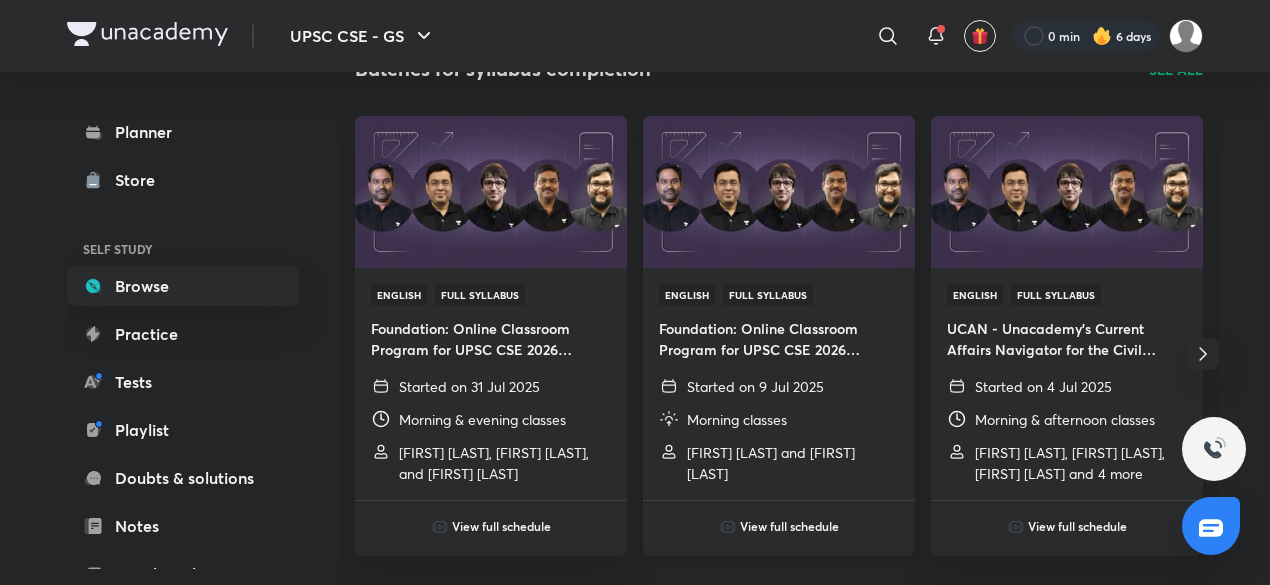 click on "View full schedule" at bounding box center [789, 526] 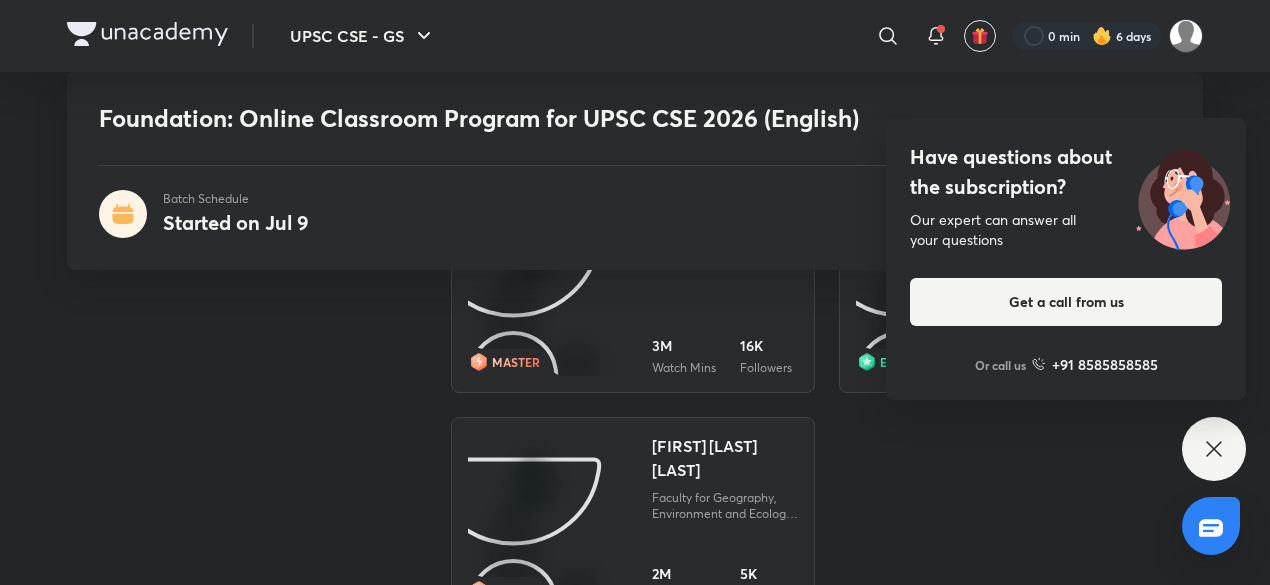 scroll, scrollTop: 2800, scrollLeft: 0, axis: vertical 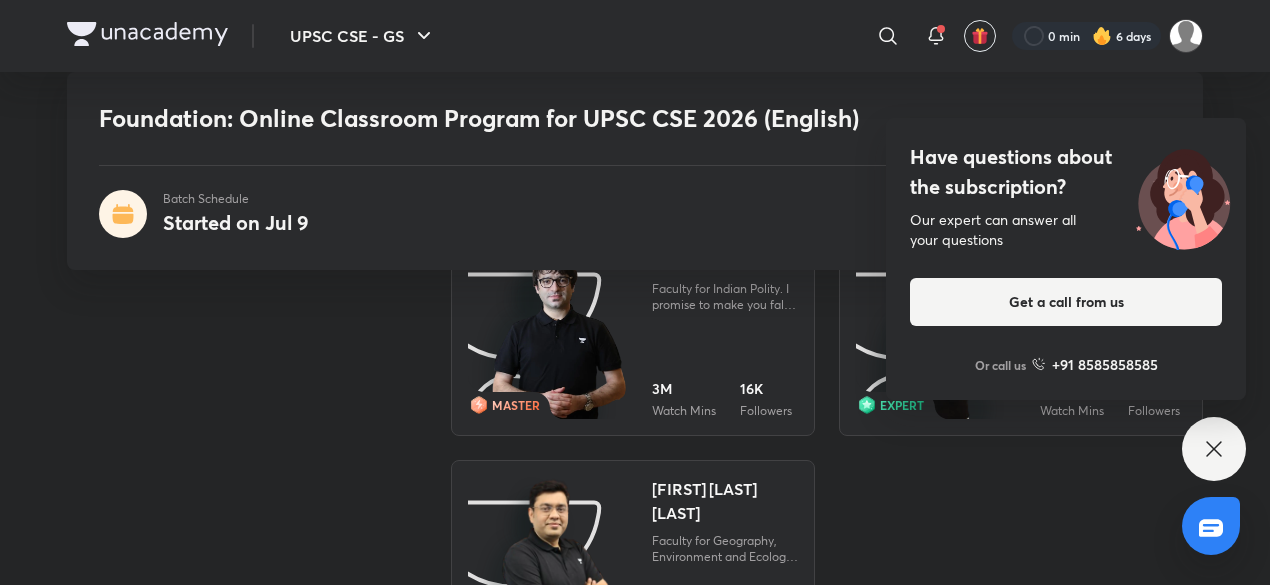 drag, startPoint x: 1214, startPoint y: 442, endPoint x: 1194, endPoint y: 429, distance: 23.853722 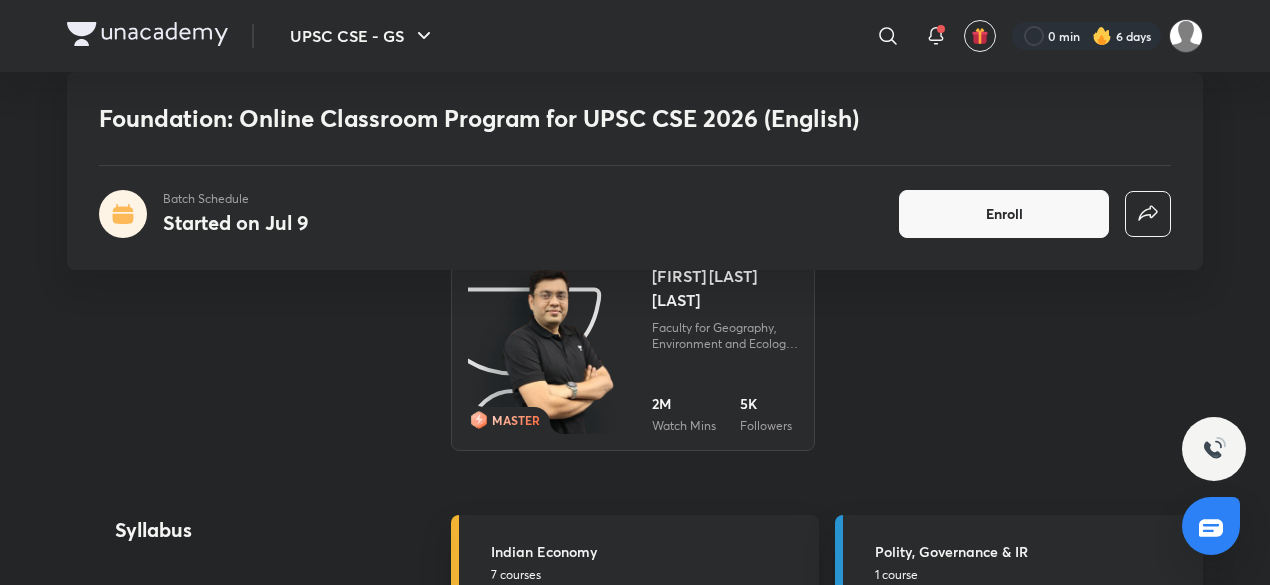 scroll, scrollTop: 3100, scrollLeft: 0, axis: vertical 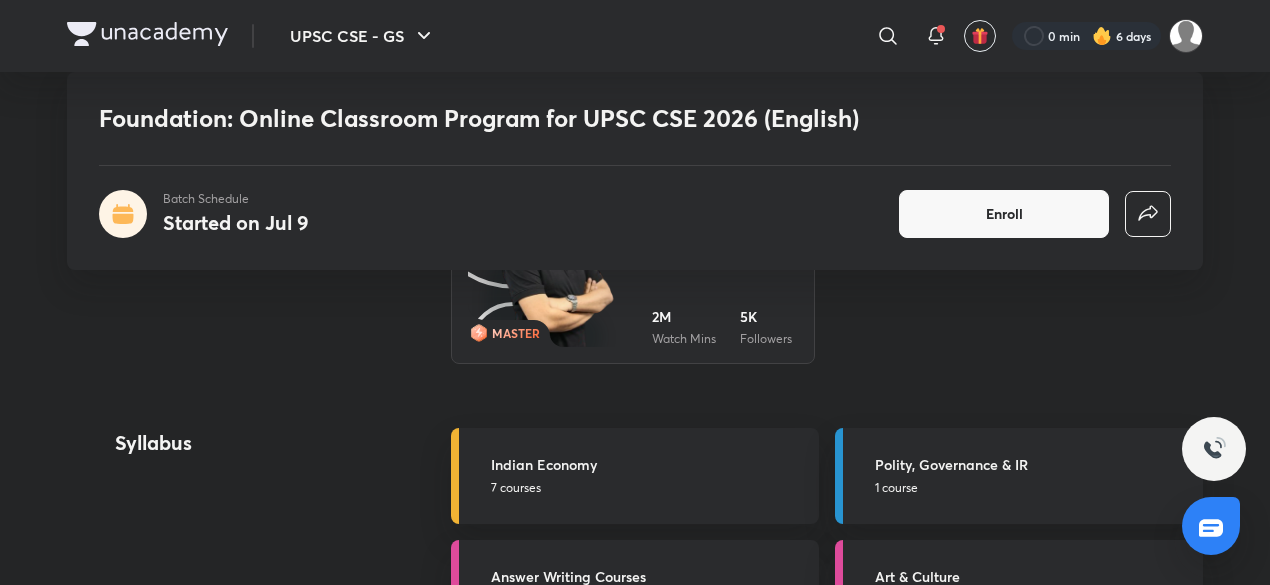 click on "​" at bounding box center [724, 36] 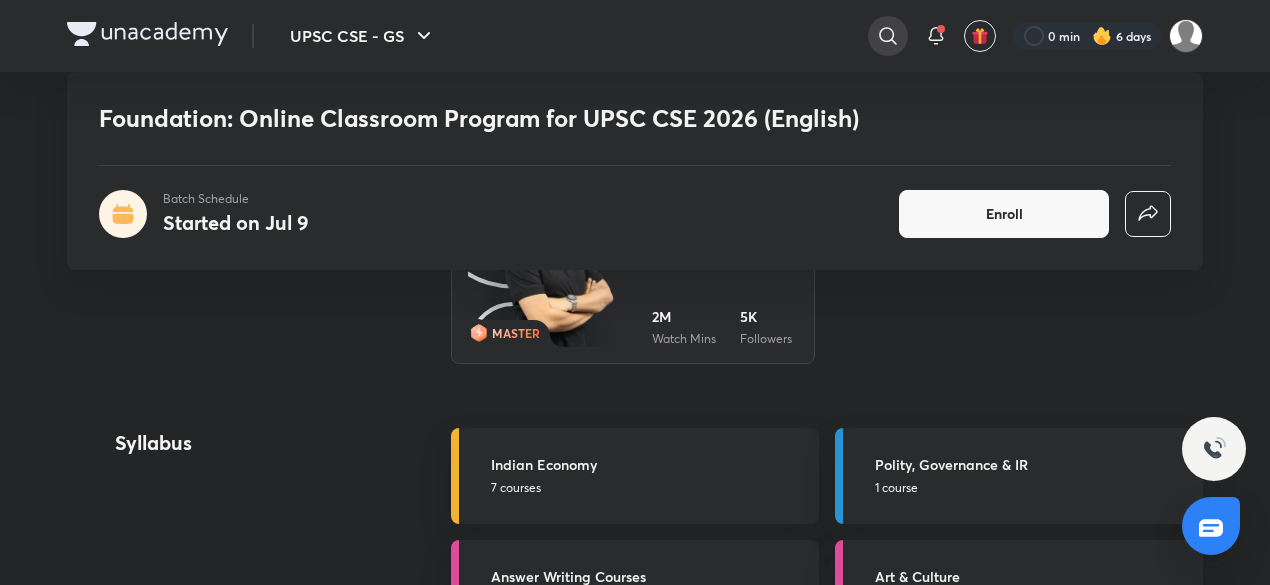 click 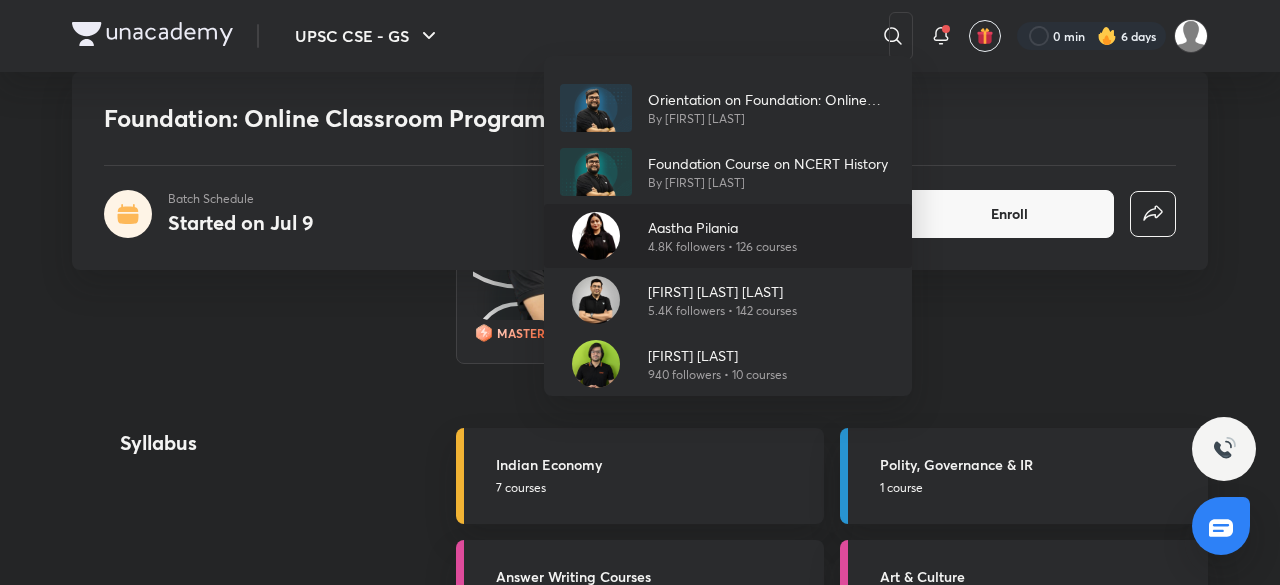 click at bounding box center (596, 236) 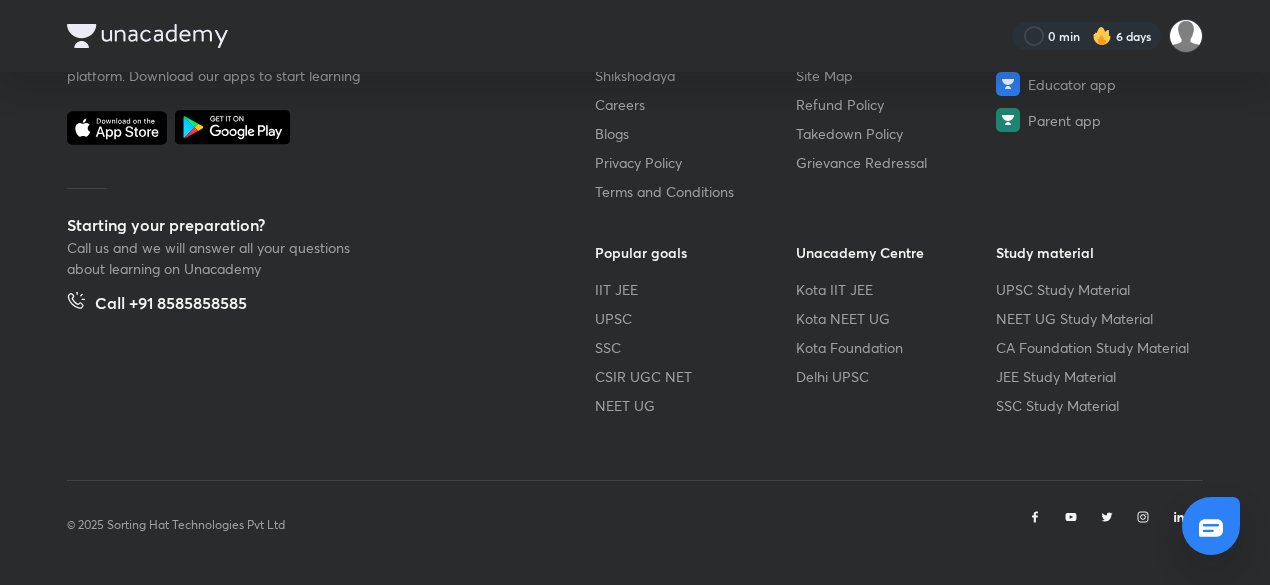 scroll, scrollTop: 0, scrollLeft: 0, axis: both 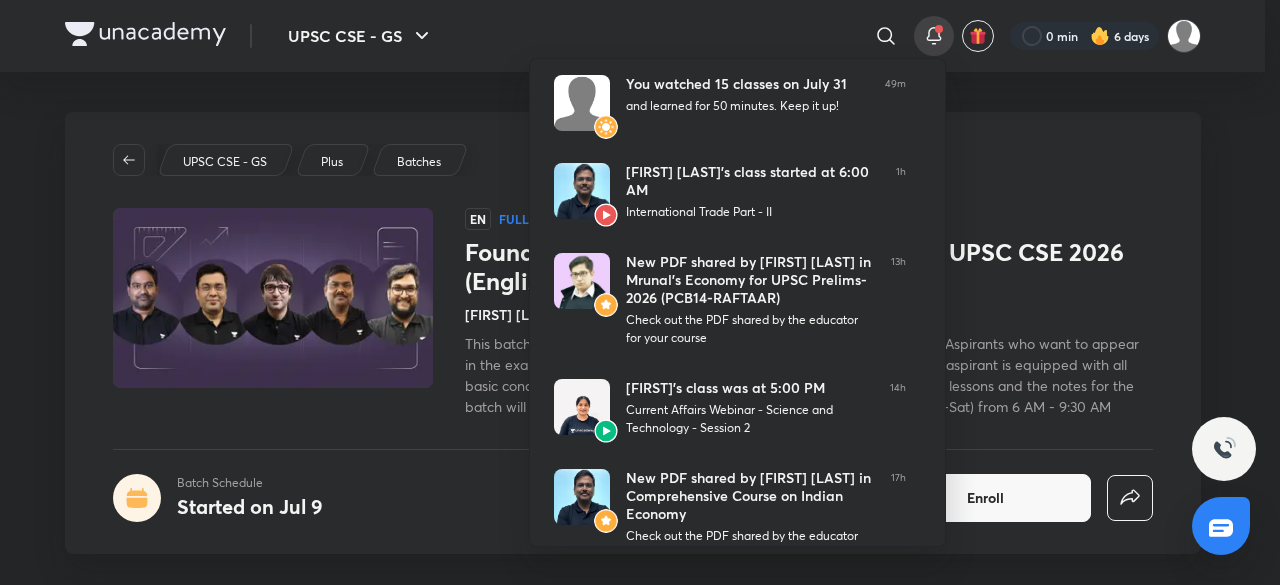 click at bounding box center (640, 292) 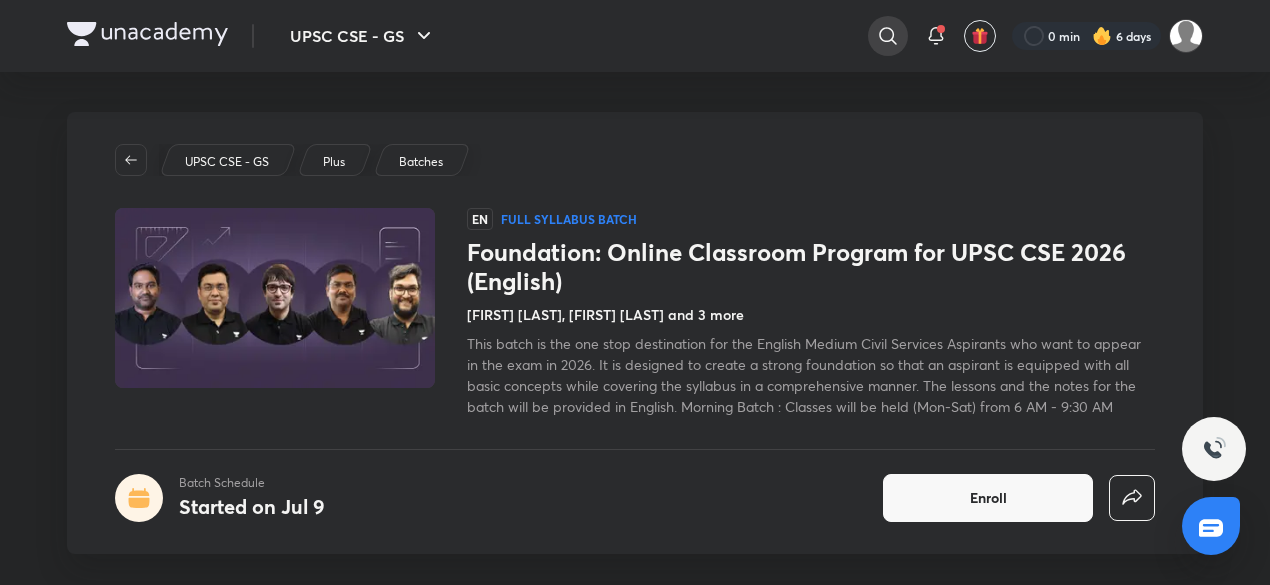 click 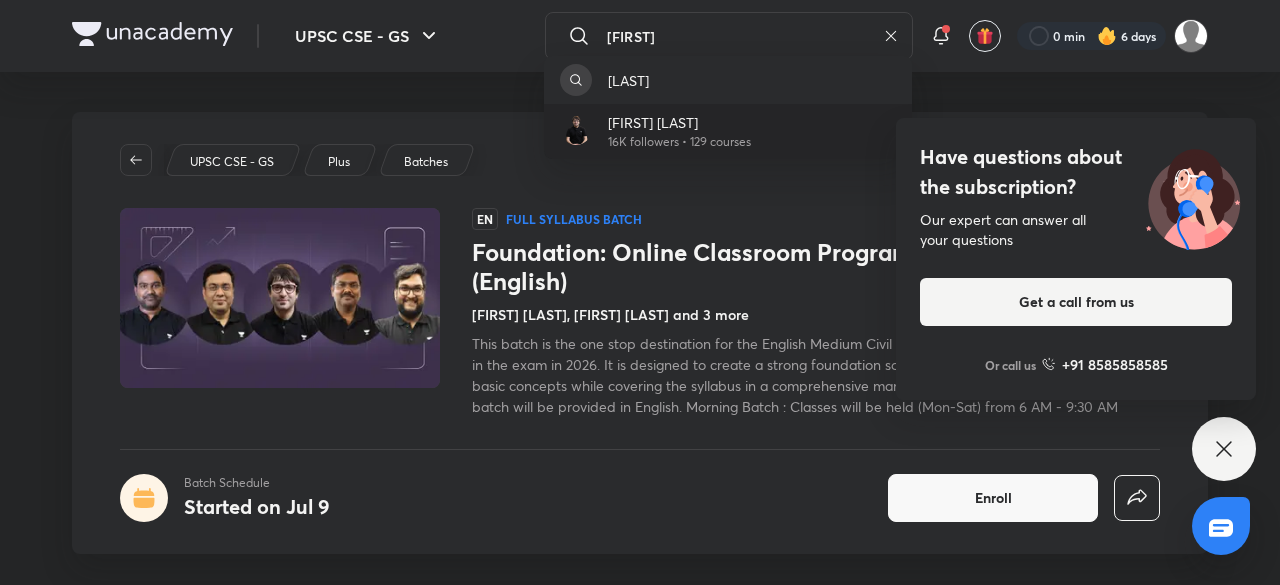 type on "[FIRST]" 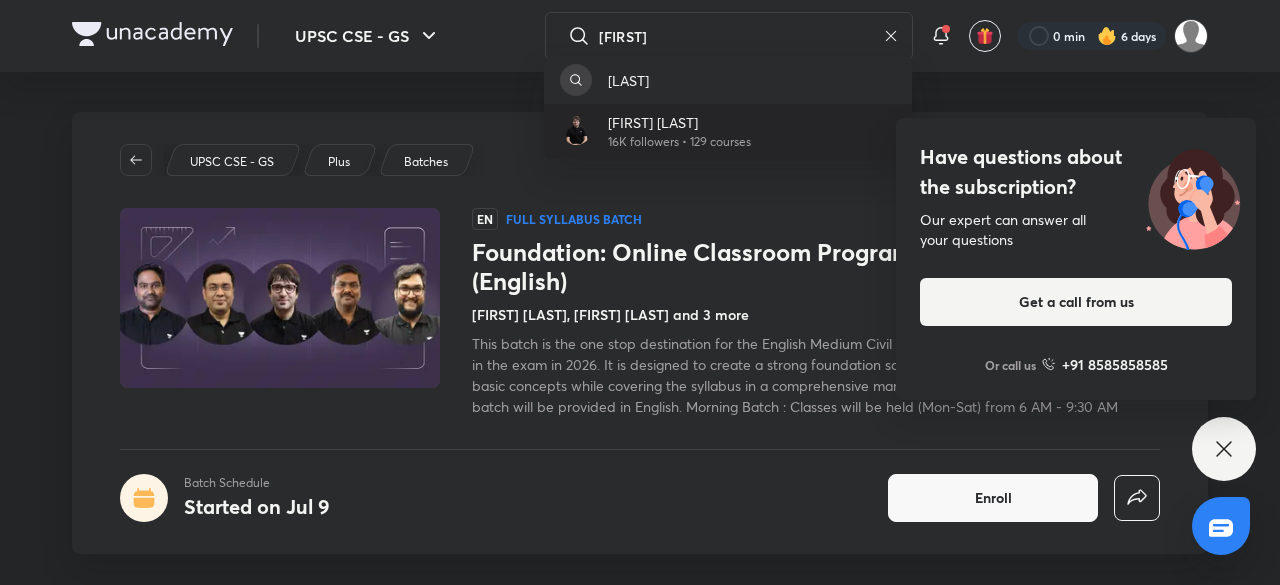click on "[FIRST] [LAST]" at bounding box center (679, 122) 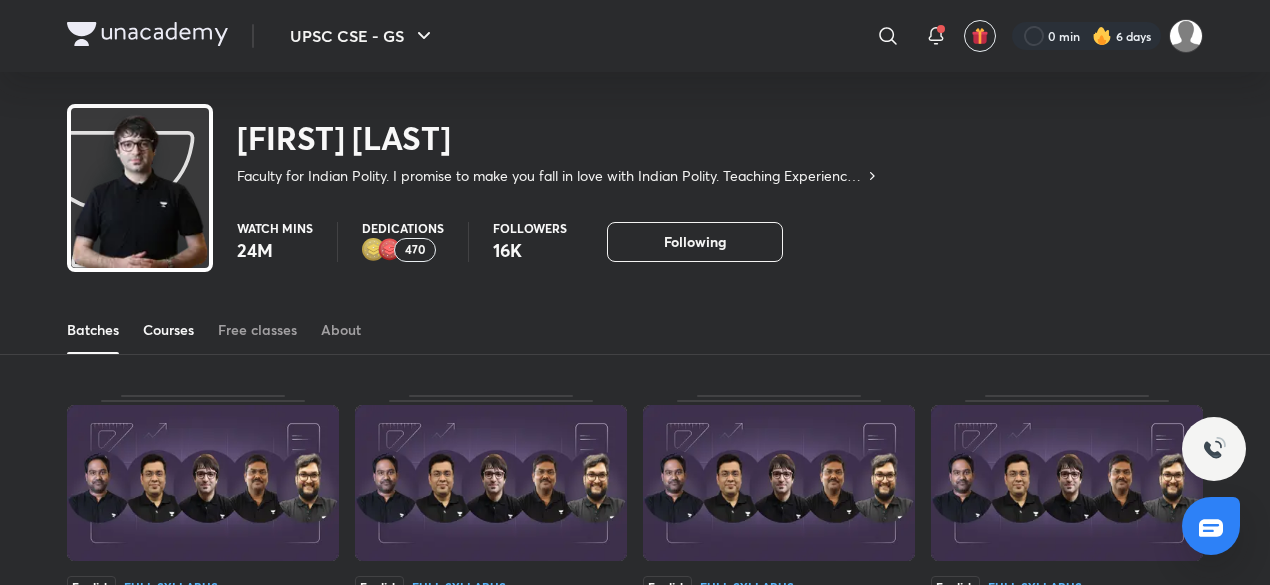 click on "Courses" at bounding box center [168, 330] 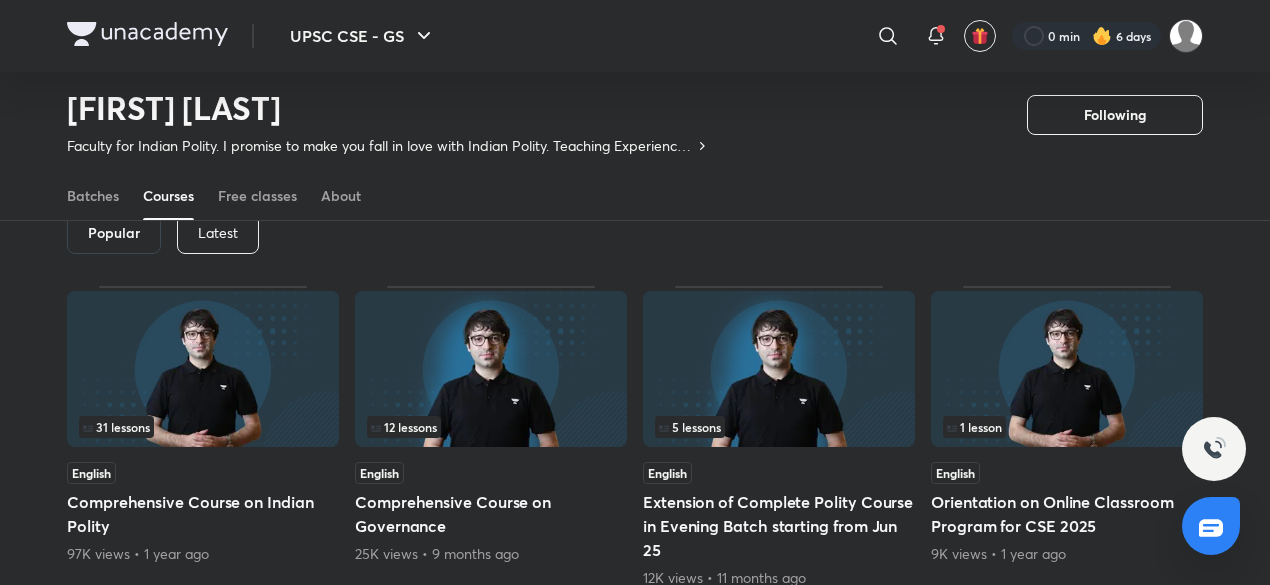 scroll, scrollTop: 0, scrollLeft: 0, axis: both 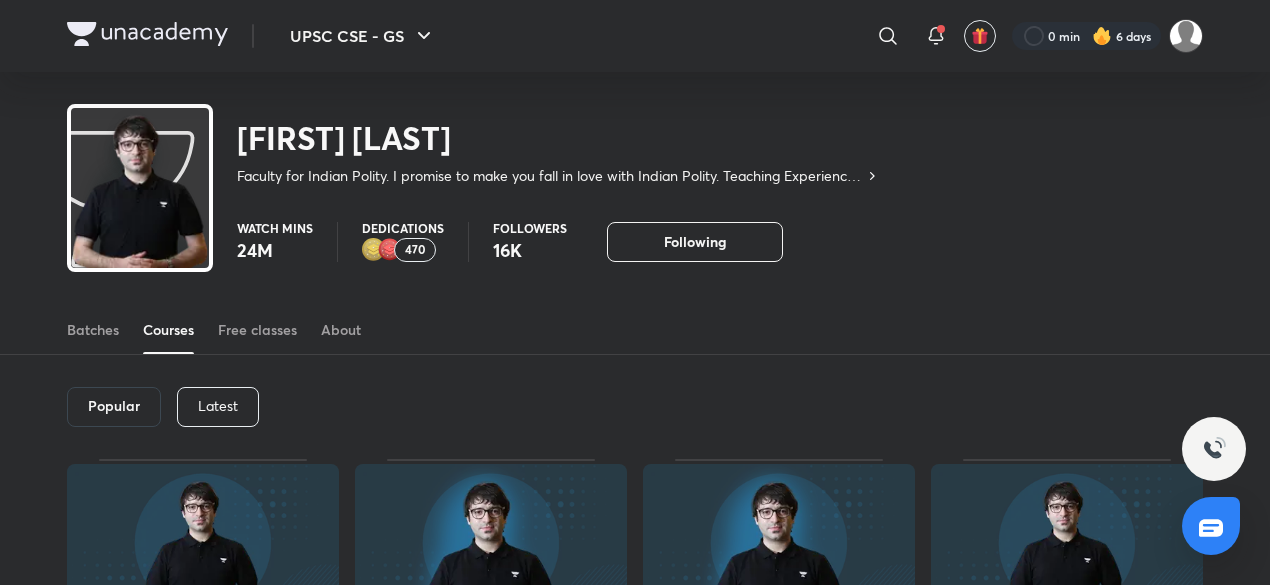 click on "Latest" at bounding box center (218, 407) 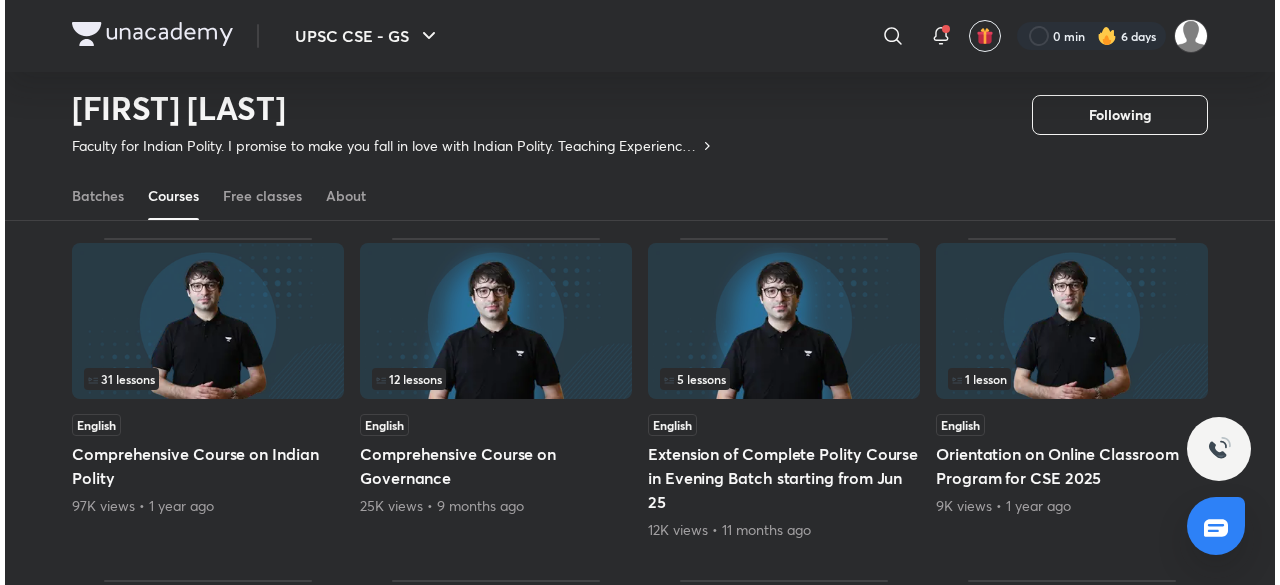 scroll, scrollTop: 286, scrollLeft: 0, axis: vertical 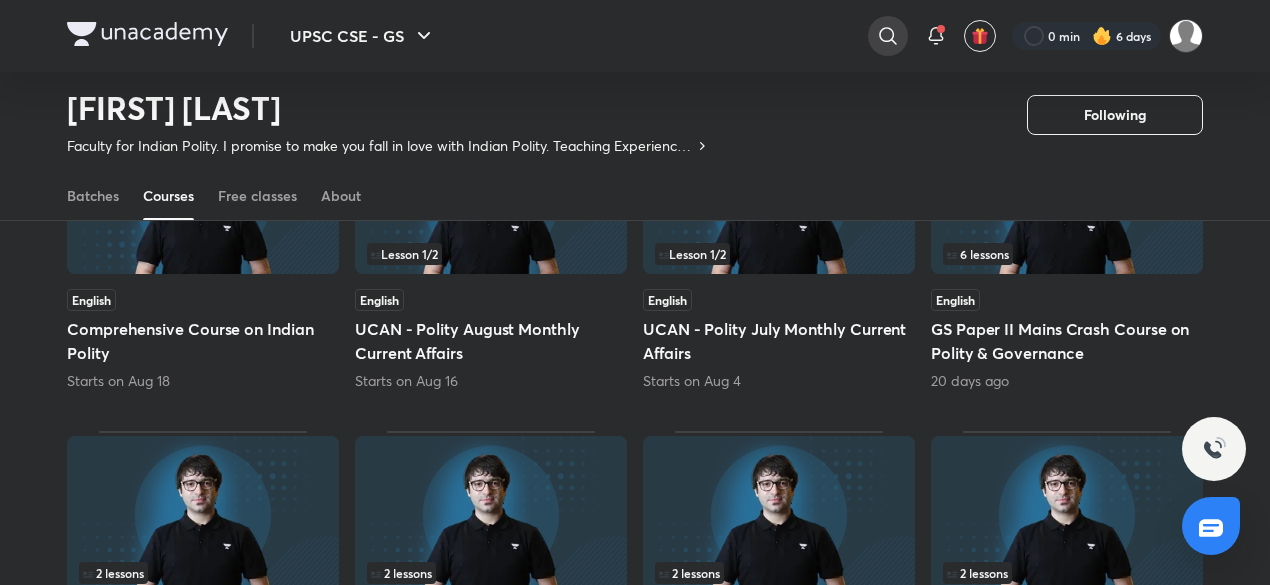 click at bounding box center [888, 36] 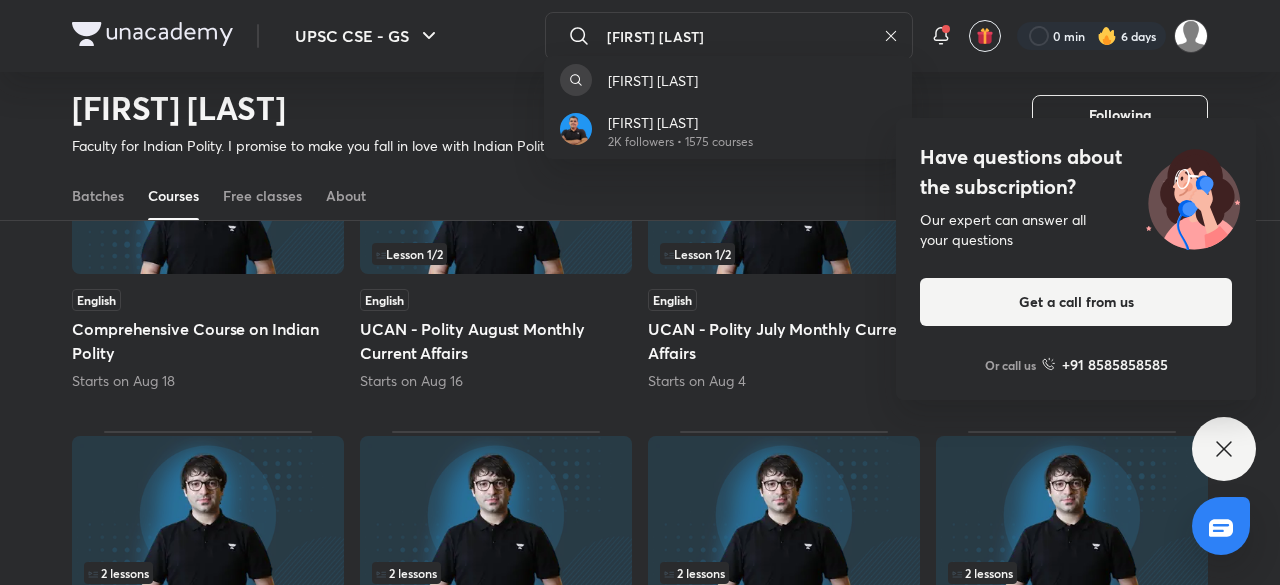 type on "[FIRST] [LAST]" 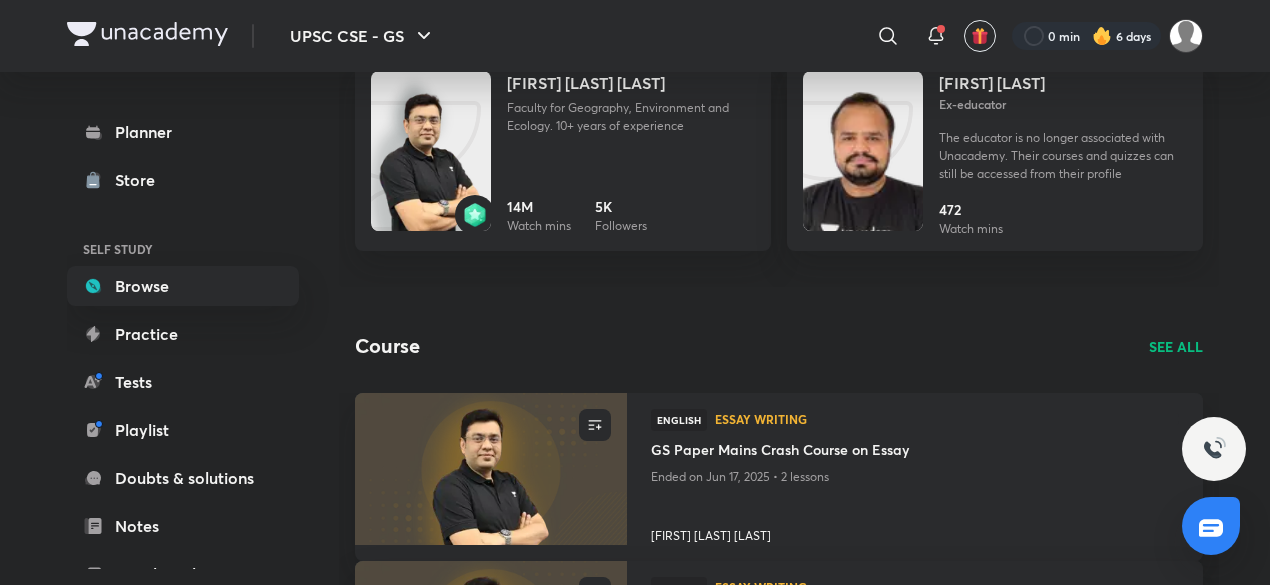 scroll, scrollTop: 0, scrollLeft: 0, axis: both 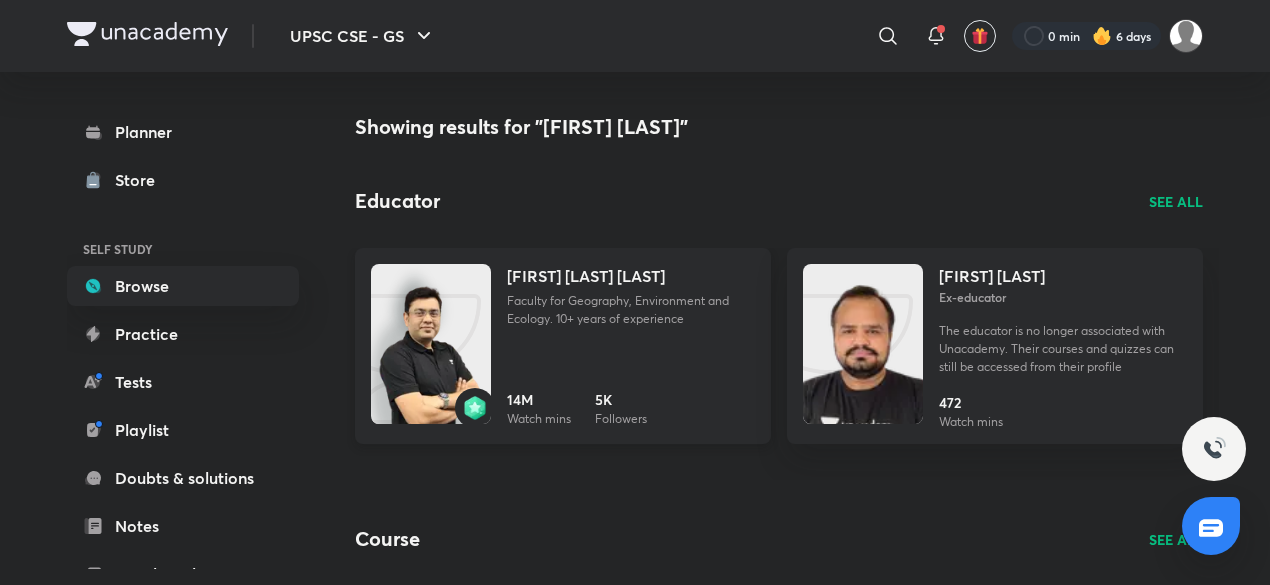 click on "Faculty for Geography, Environment and Ecology. 10+ years of experience" at bounding box center [631, 310] 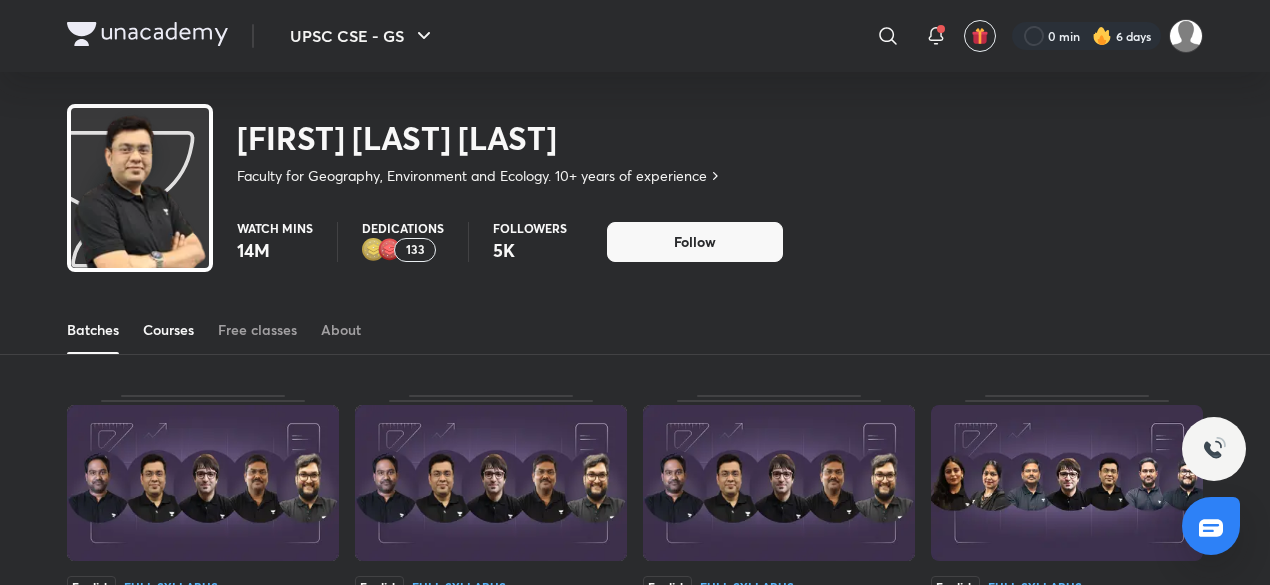 click on "Courses" at bounding box center (168, 330) 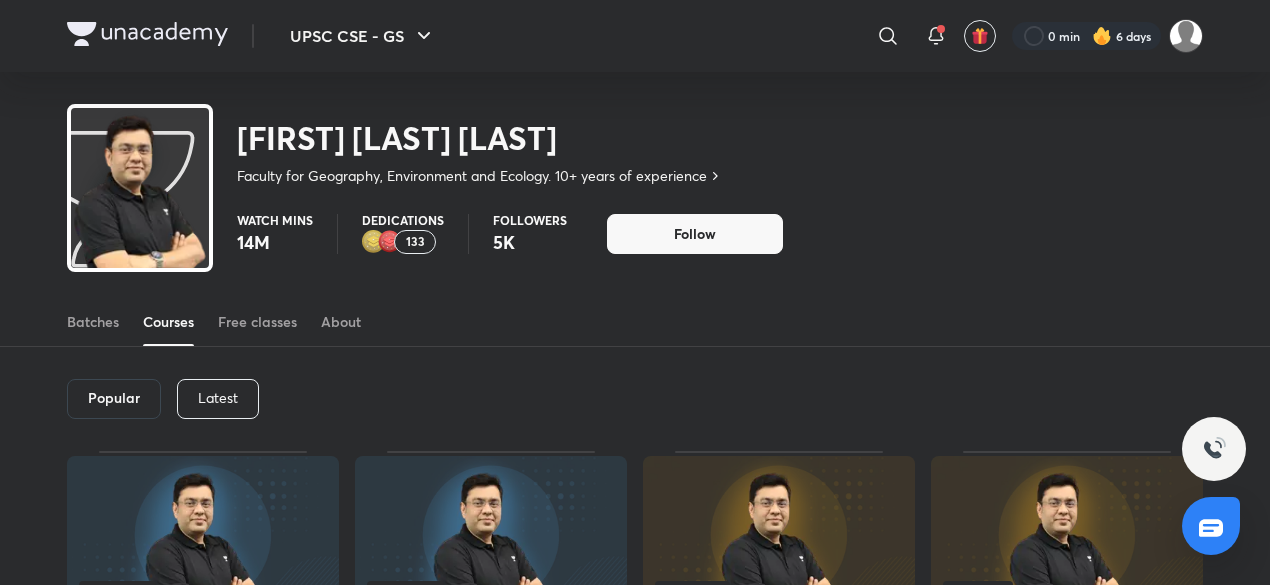 scroll, scrollTop: 0, scrollLeft: 0, axis: both 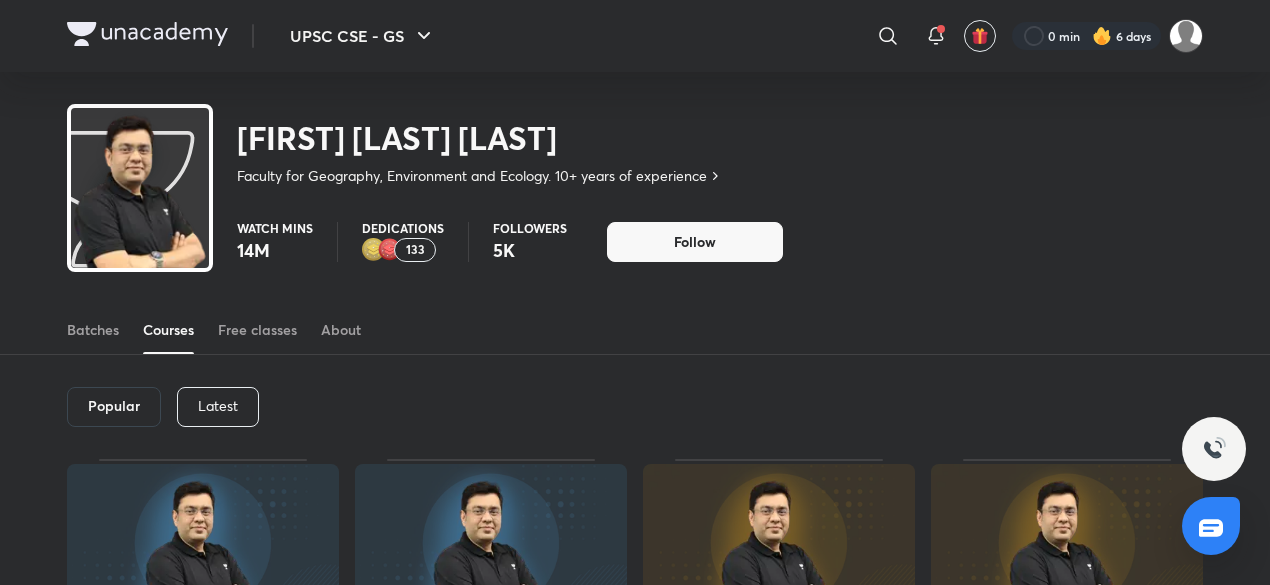 click on "Popular Latest" at bounding box center [635, 407] 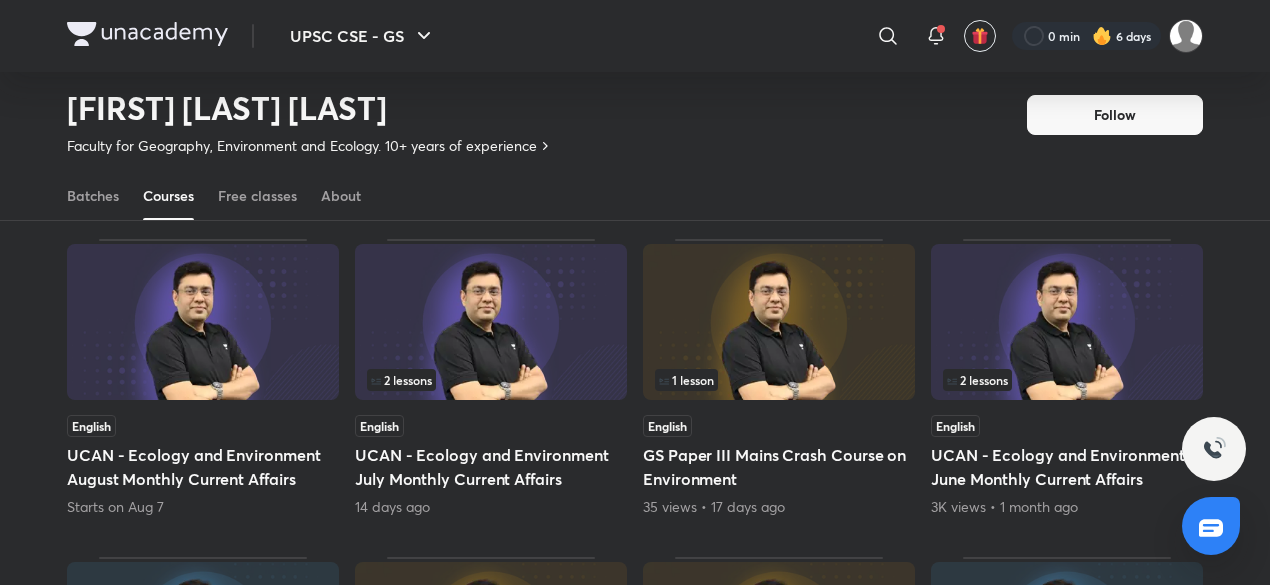 scroll, scrollTop: 186, scrollLeft: 0, axis: vertical 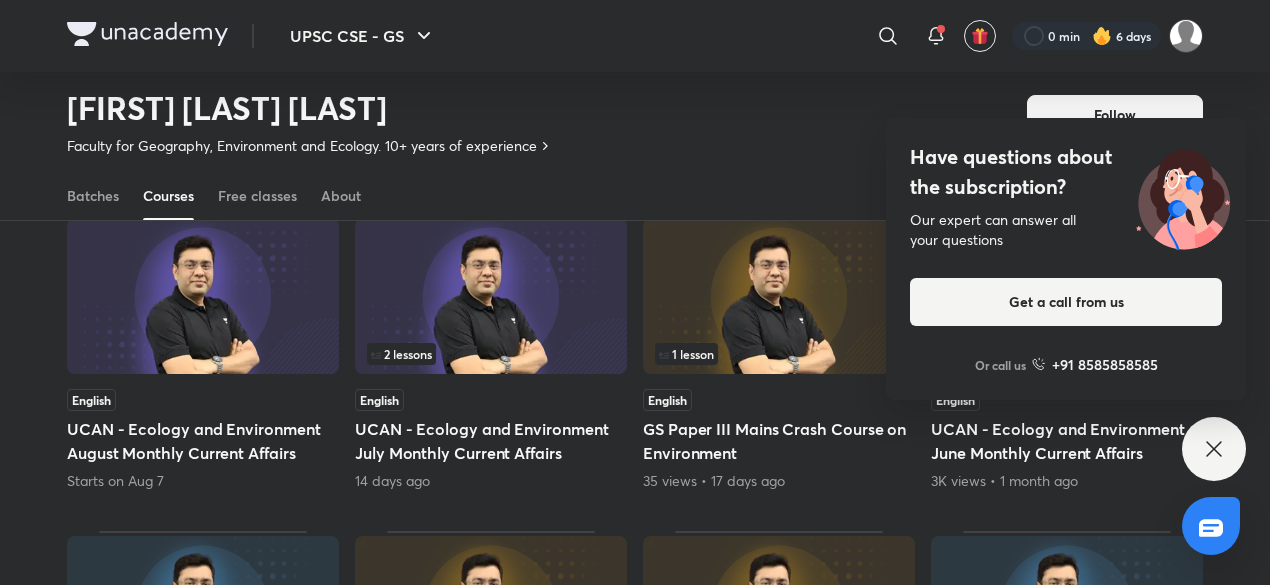 click 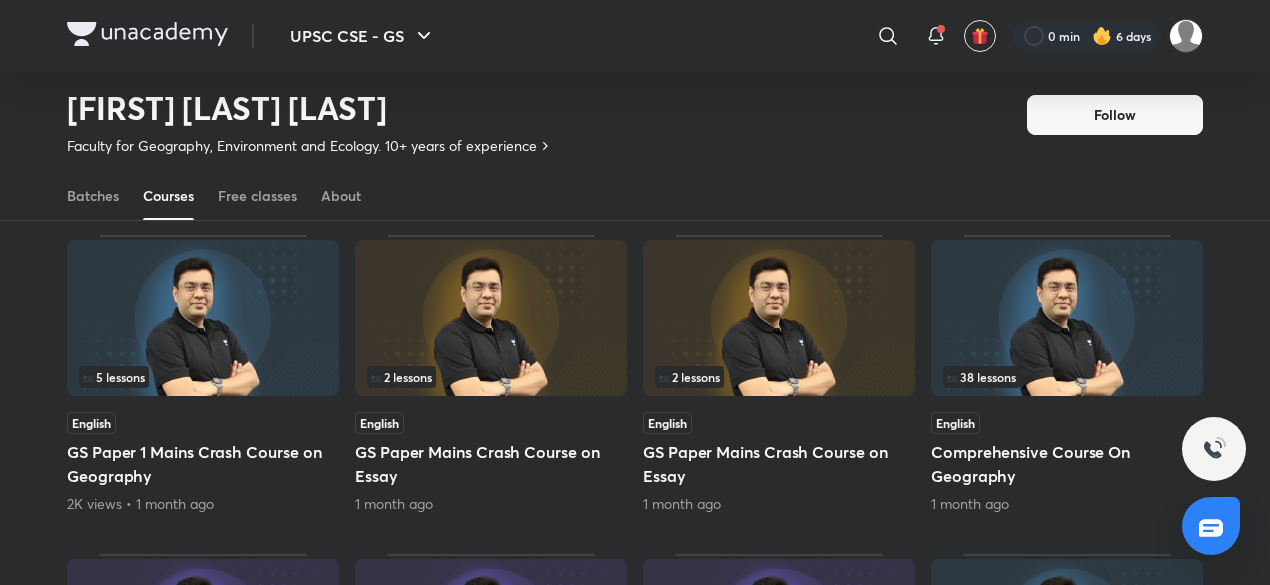 scroll, scrollTop: 486, scrollLeft: 0, axis: vertical 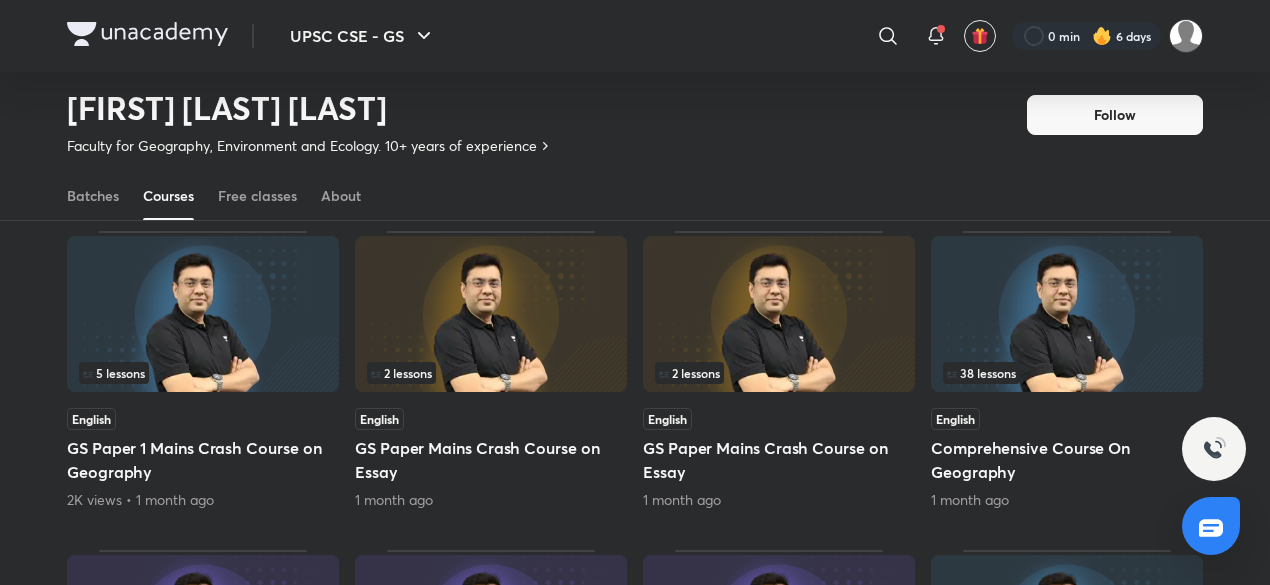 click at bounding box center [1067, 314] 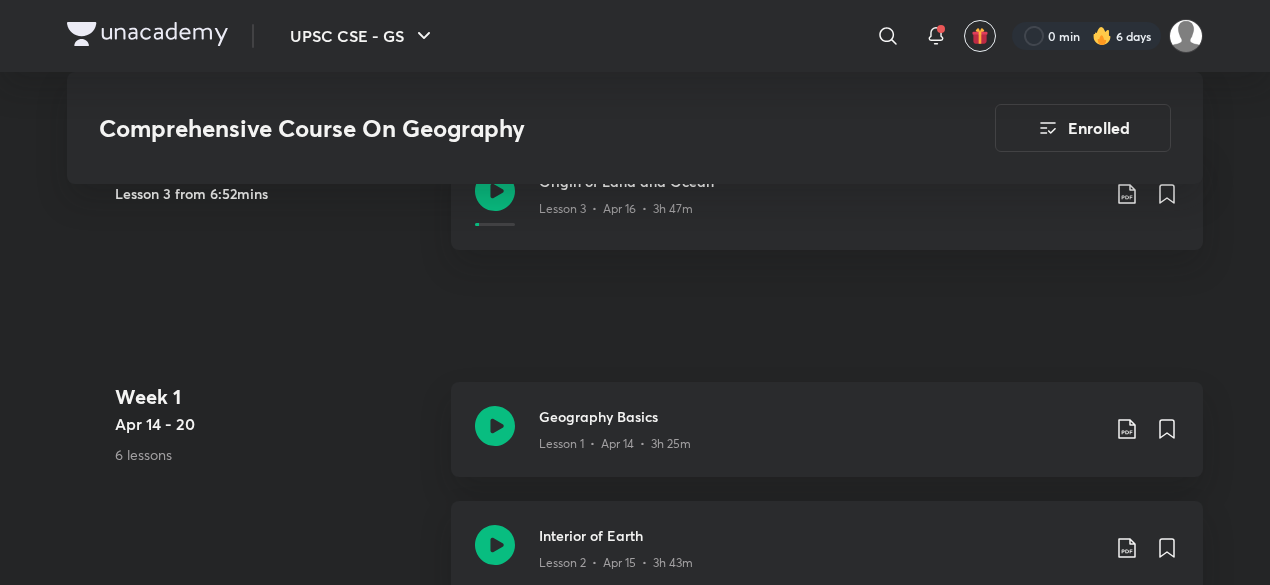 scroll, scrollTop: 1000, scrollLeft: 0, axis: vertical 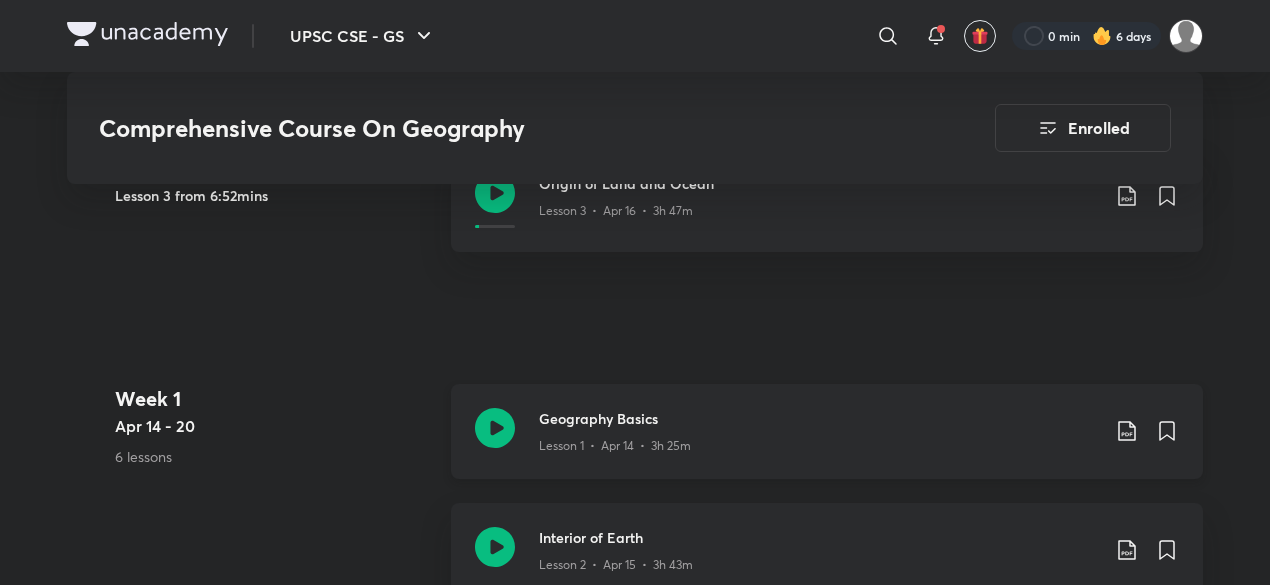 click 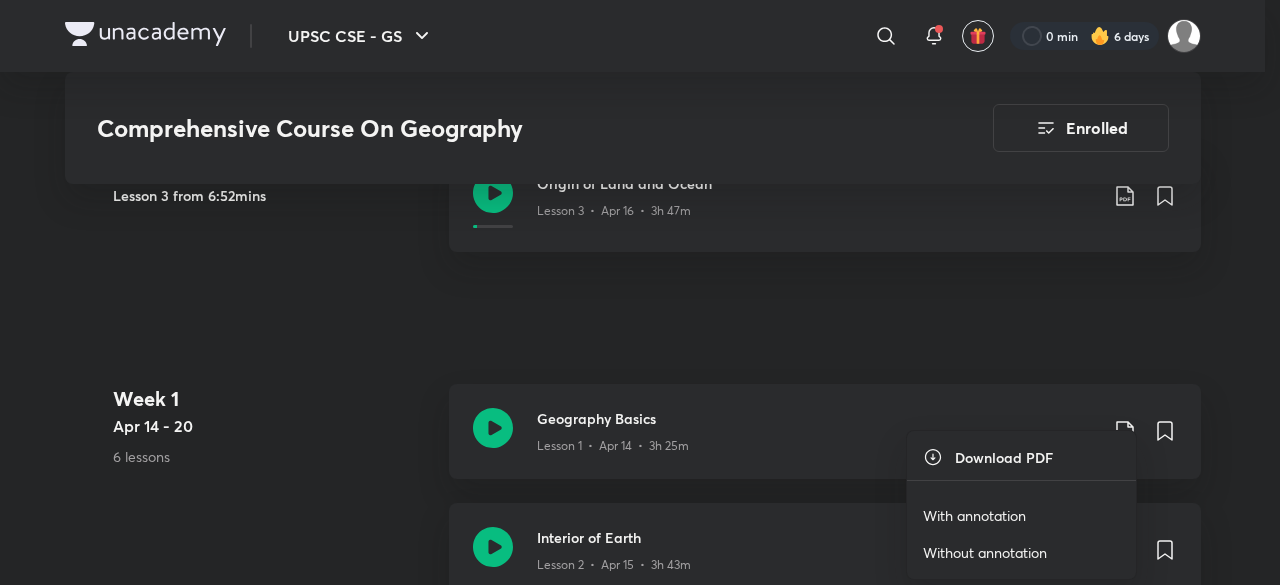 click on "With annotation" at bounding box center (974, 515) 